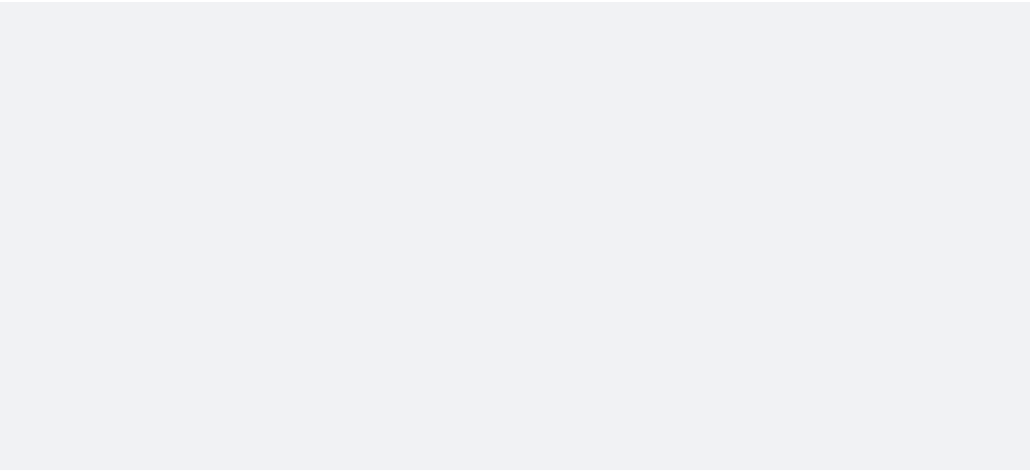 scroll, scrollTop: 0, scrollLeft: 0, axis: both 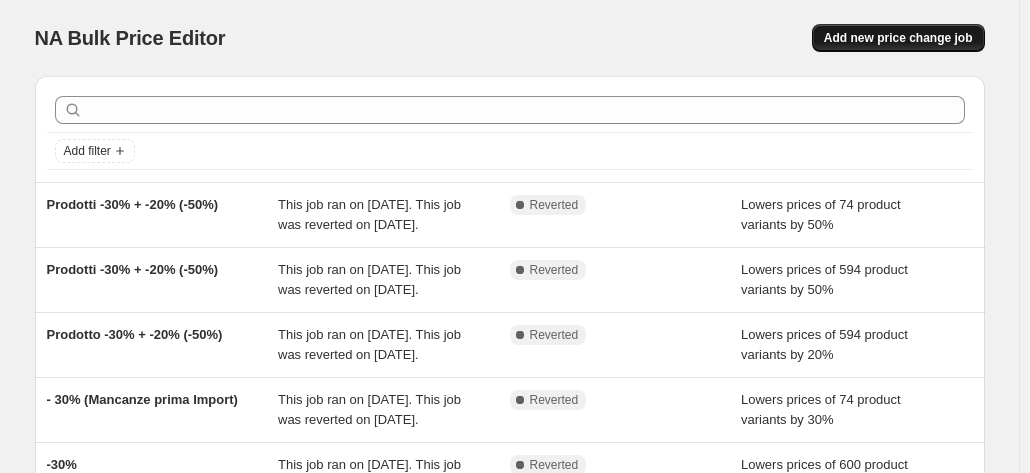 click on "Add new price change job" at bounding box center [898, 38] 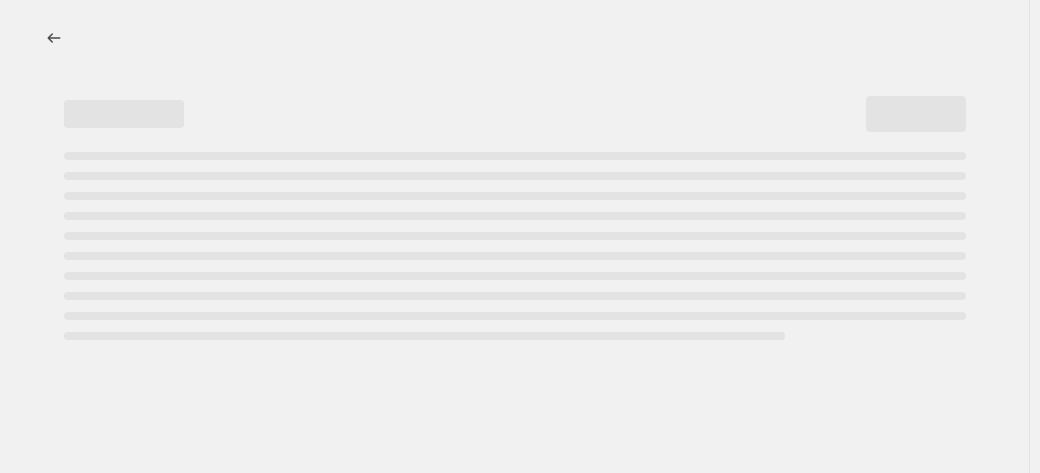 select on "percentage" 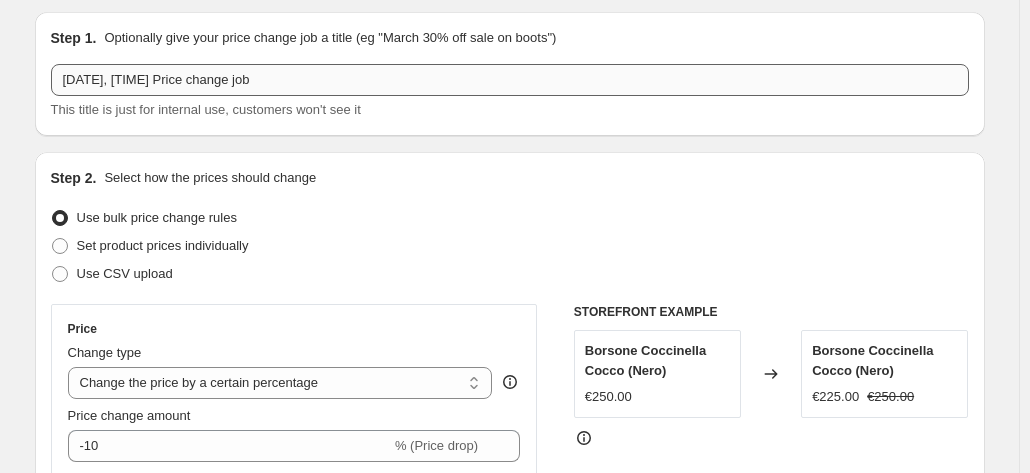 scroll, scrollTop: 14, scrollLeft: 0, axis: vertical 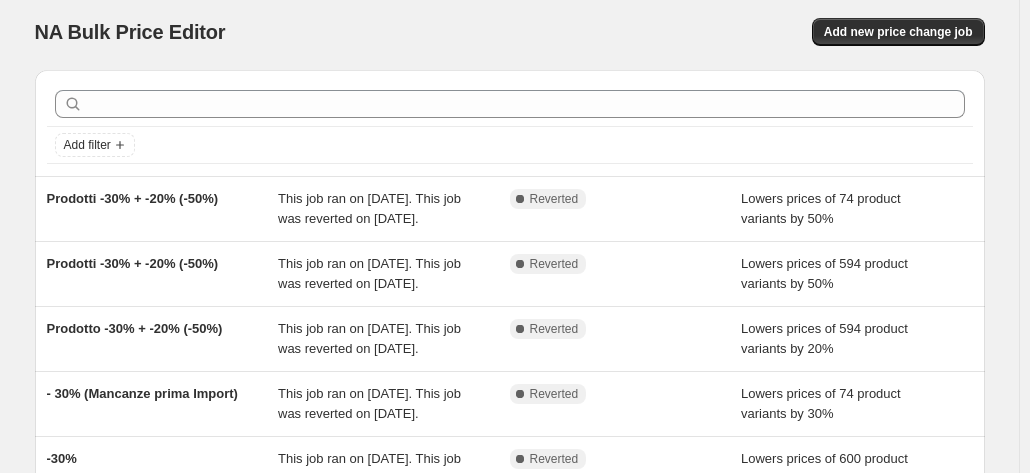 click on "Add new price change job" at bounding box center (756, 32) 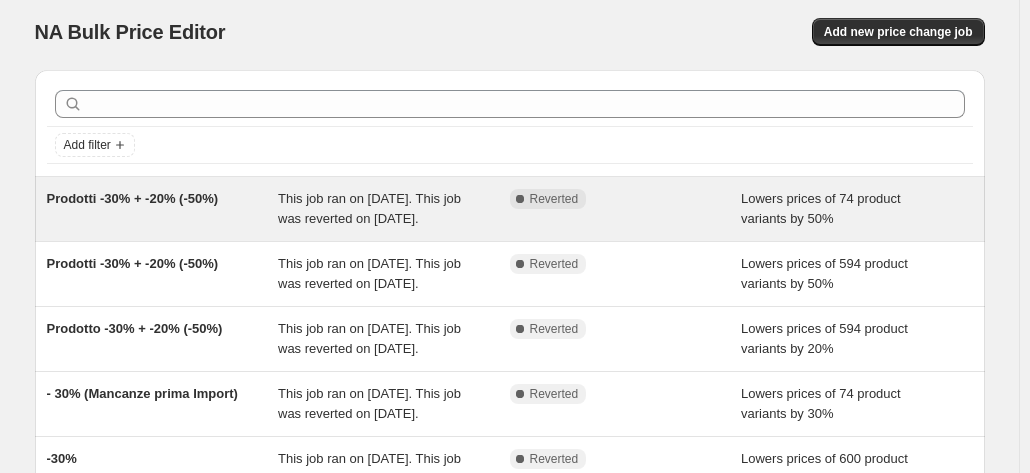 click on "This job ran on [DATE]. This job was reverted on [DATE]." at bounding box center [369, 208] 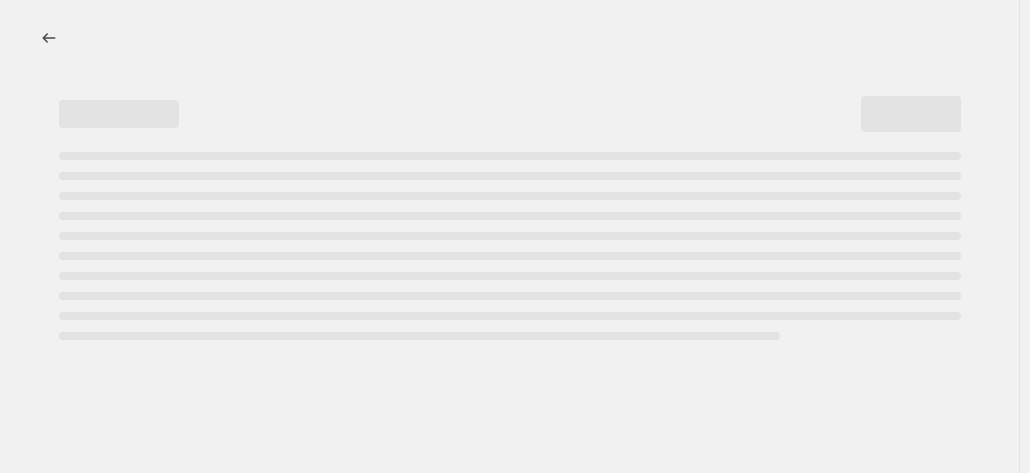 scroll, scrollTop: 0, scrollLeft: 0, axis: both 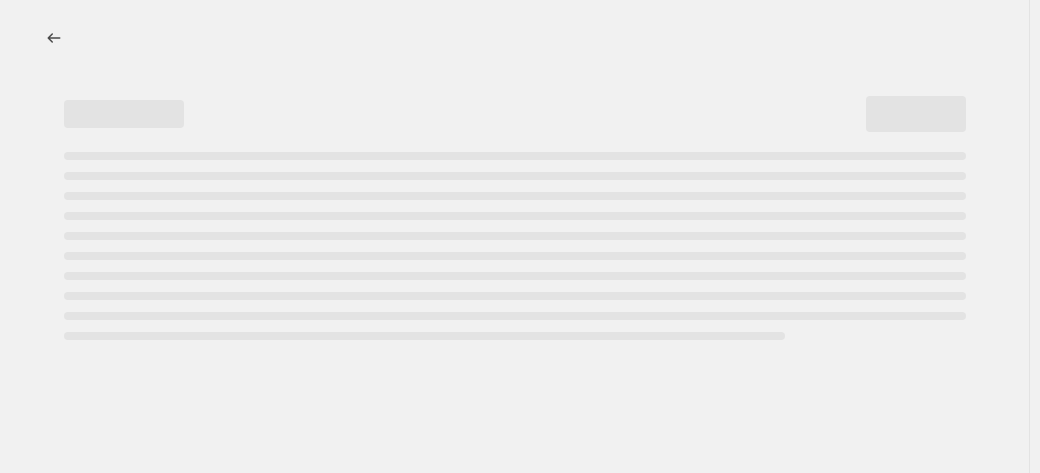 select on "percentage" 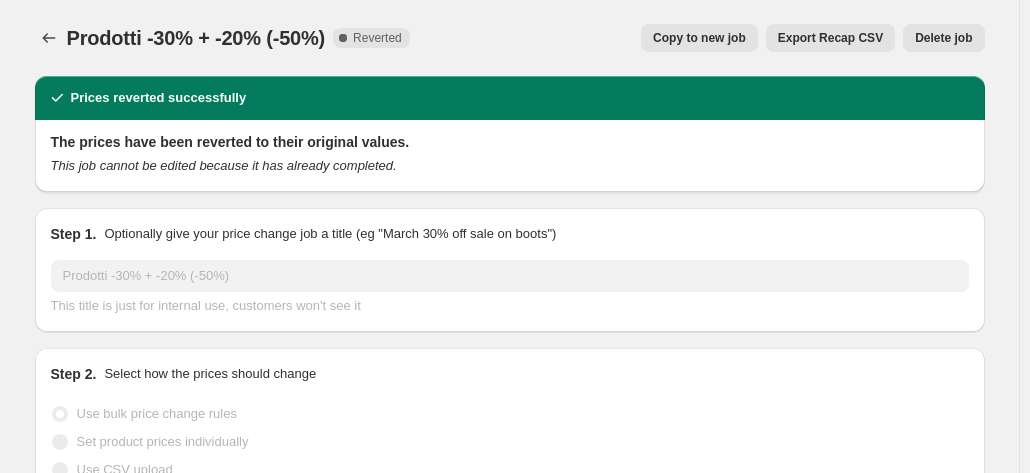 click on "Delete job" at bounding box center [943, 38] 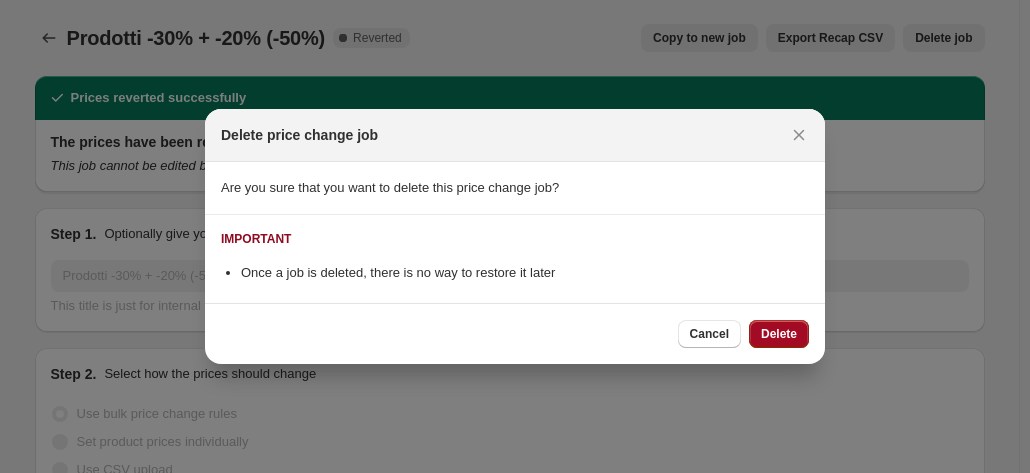 click on "Delete" at bounding box center (779, 334) 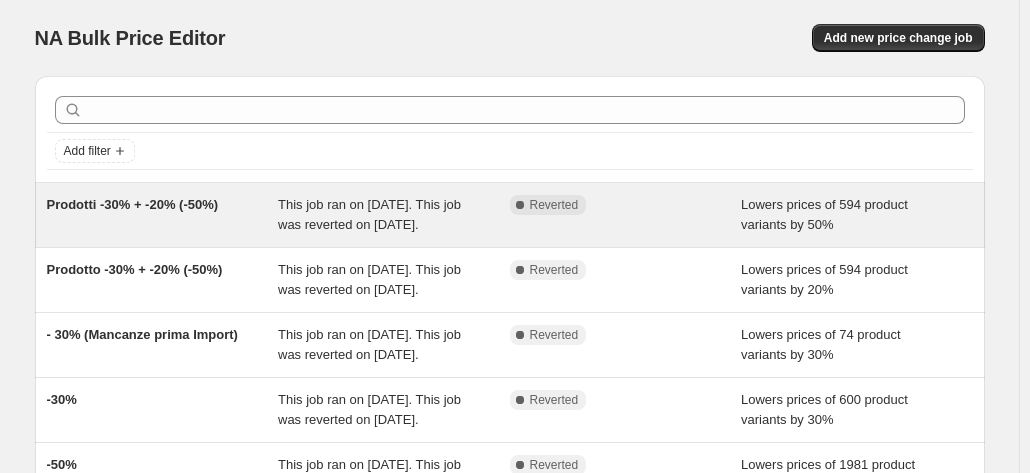 click on "Lowers prices of 594 product variants by 50%" at bounding box center [824, 214] 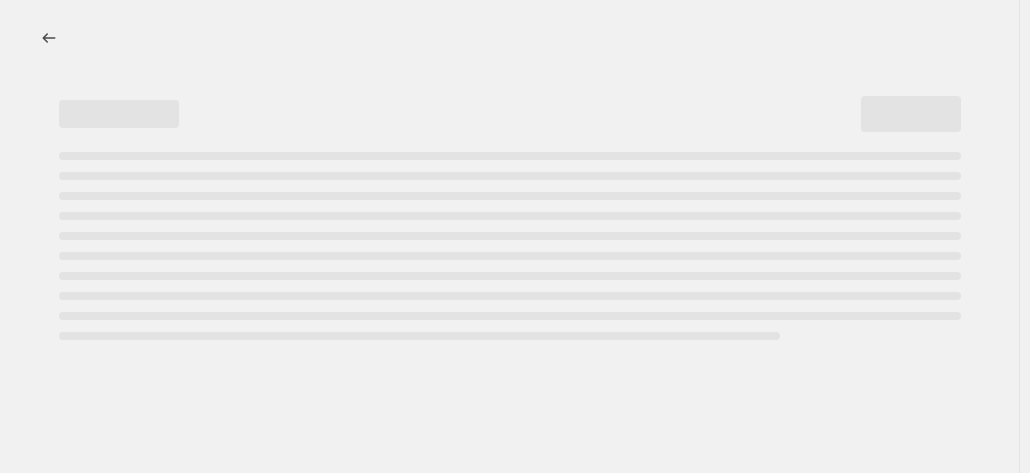 select on "percentage" 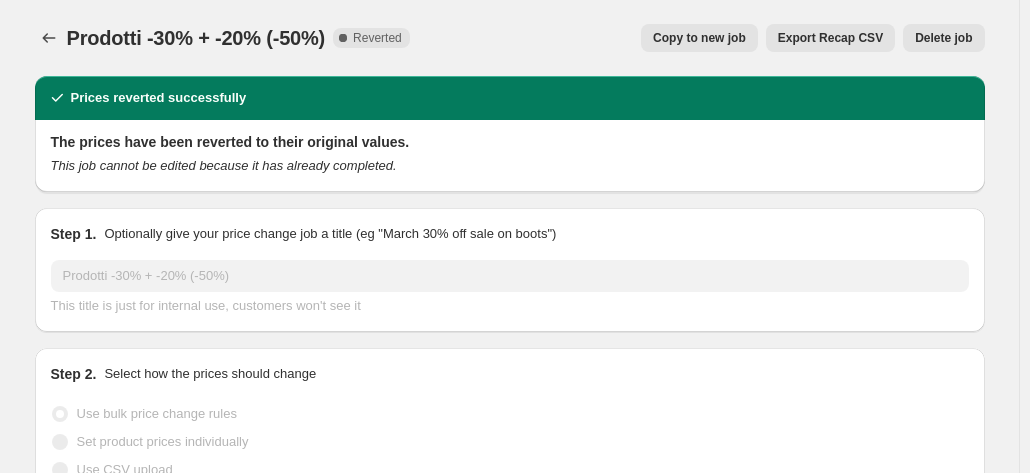 click on "Delete job" at bounding box center (943, 38) 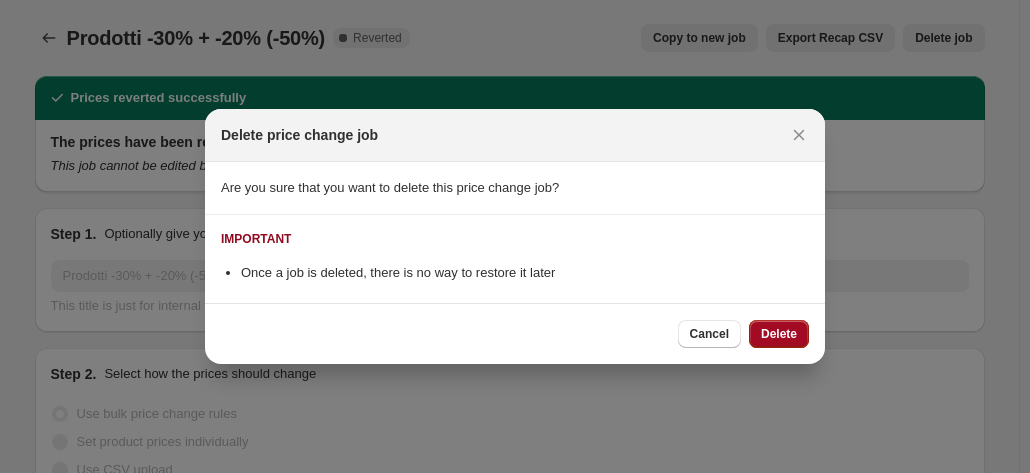 click on "Delete" at bounding box center (779, 334) 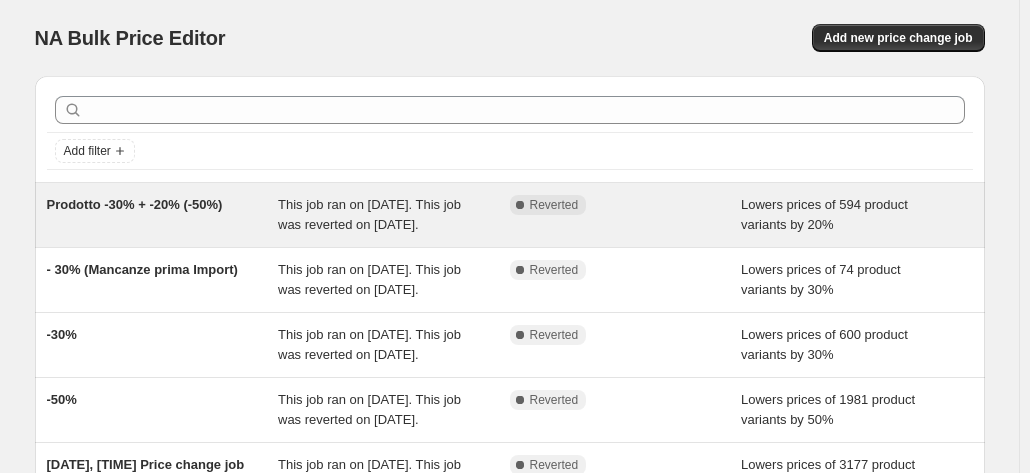 click on "Lowers prices of 594 product variants by 20%" at bounding box center (857, 215) 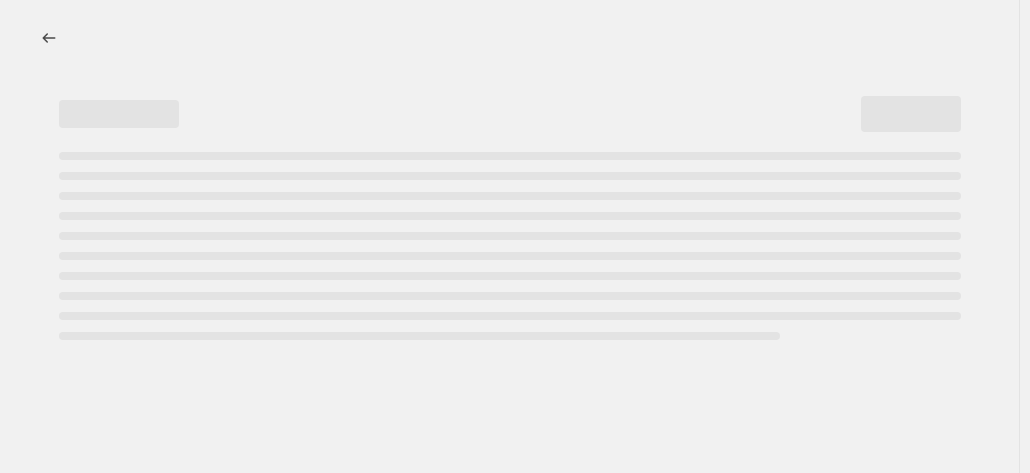 select on "percentage" 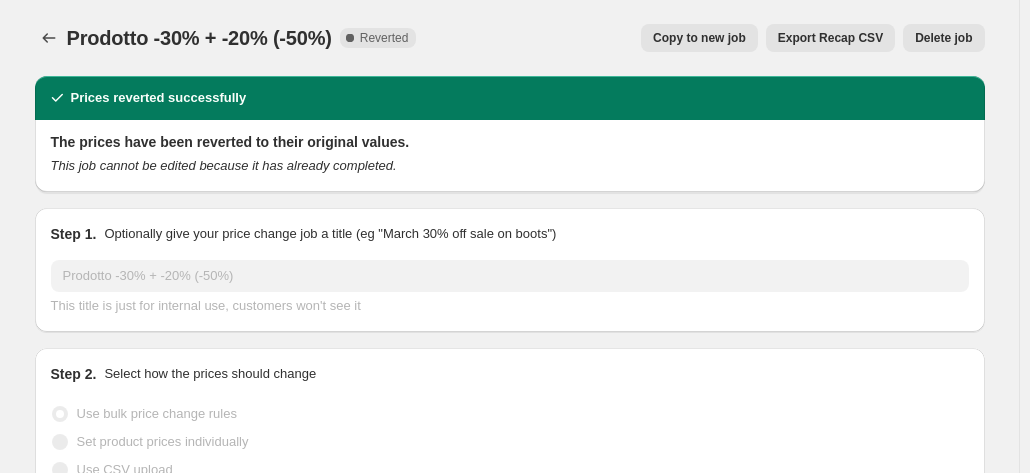 click on "Delete job" at bounding box center [943, 38] 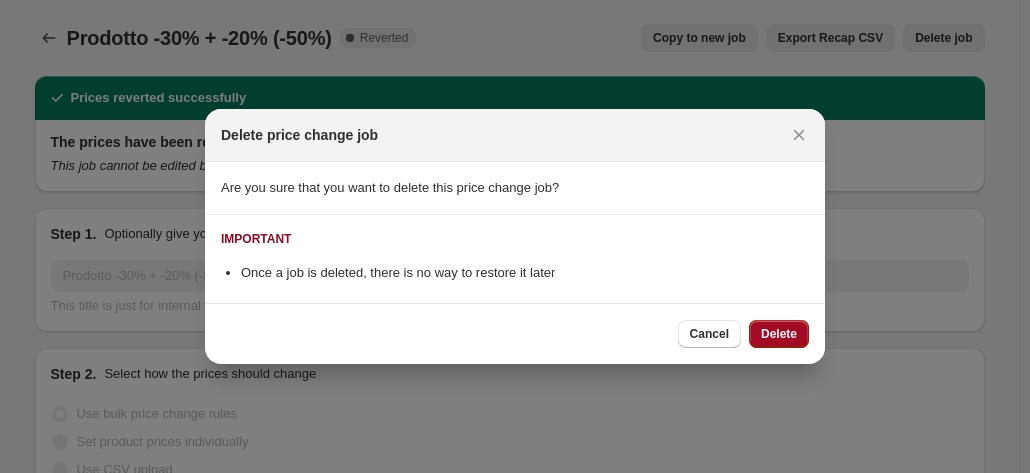 click on "Delete" at bounding box center (779, 334) 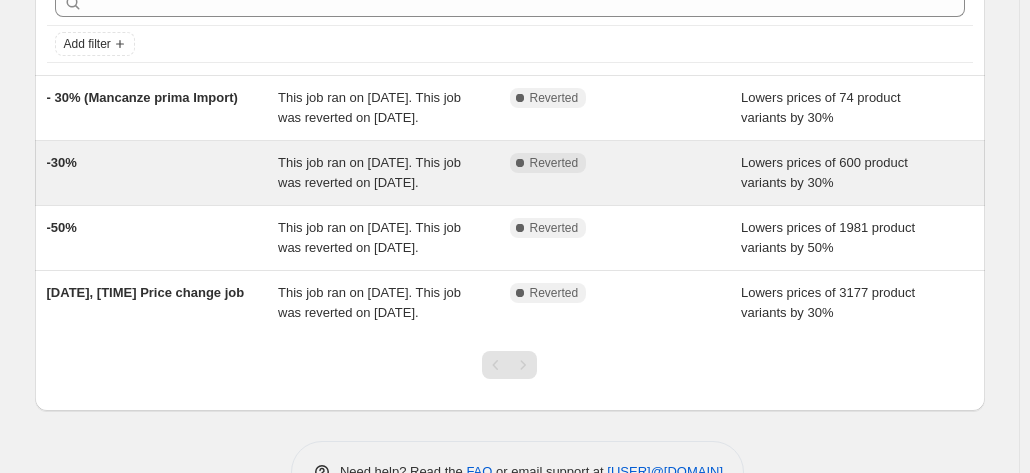 scroll, scrollTop: 53, scrollLeft: 0, axis: vertical 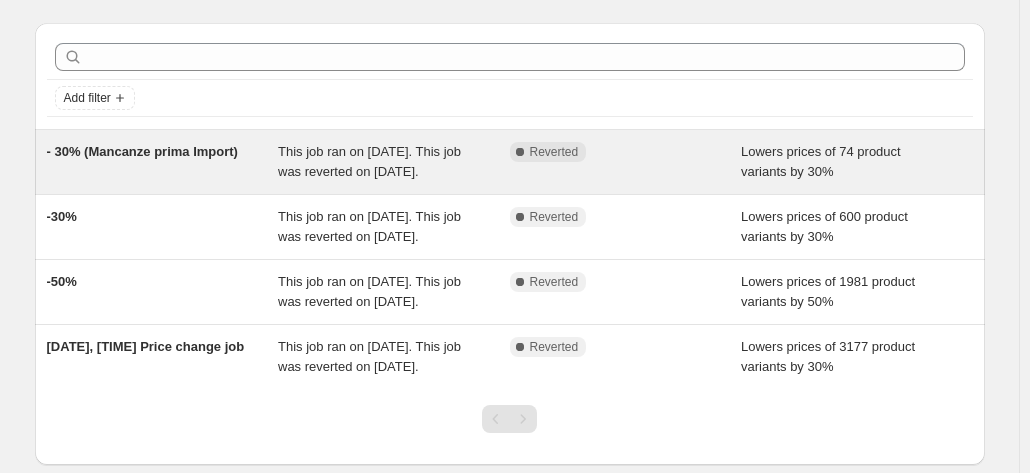 click on "This job ran on [DATE]. This job was reverted on [DATE]." at bounding box center (369, 161) 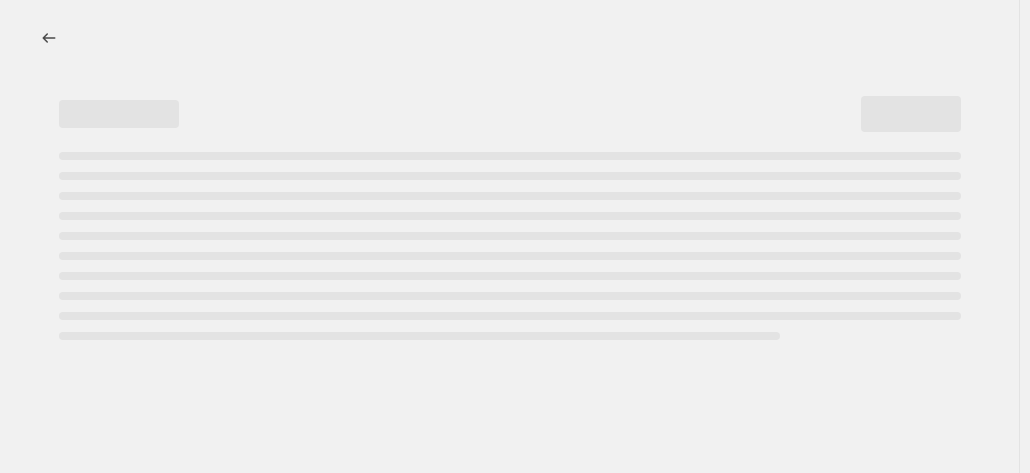 scroll, scrollTop: 0, scrollLeft: 0, axis: both 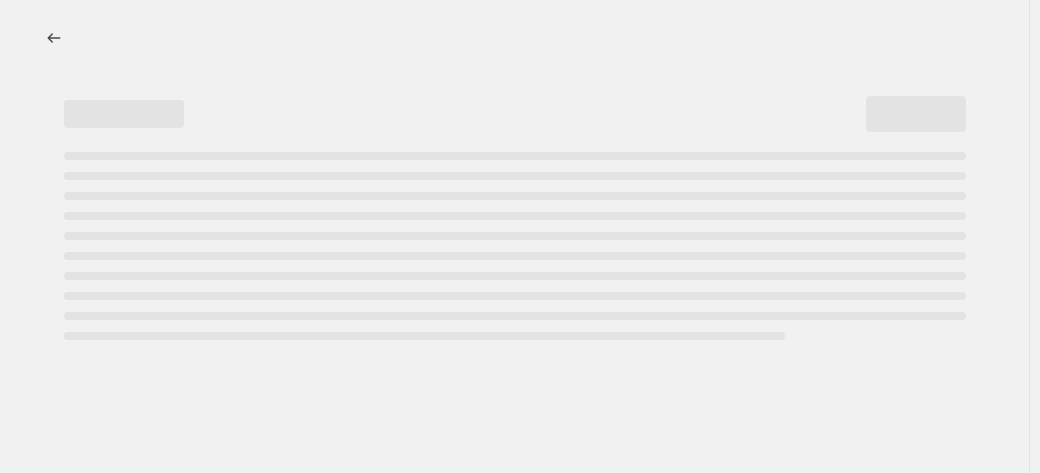 select on "percentage" 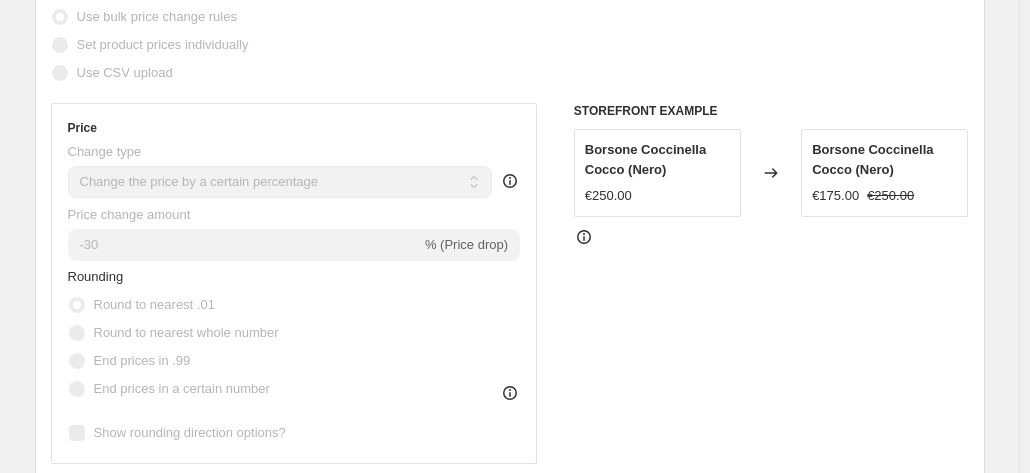 scroll, scrollTop: 0, scrollLeft: 0, axis: both 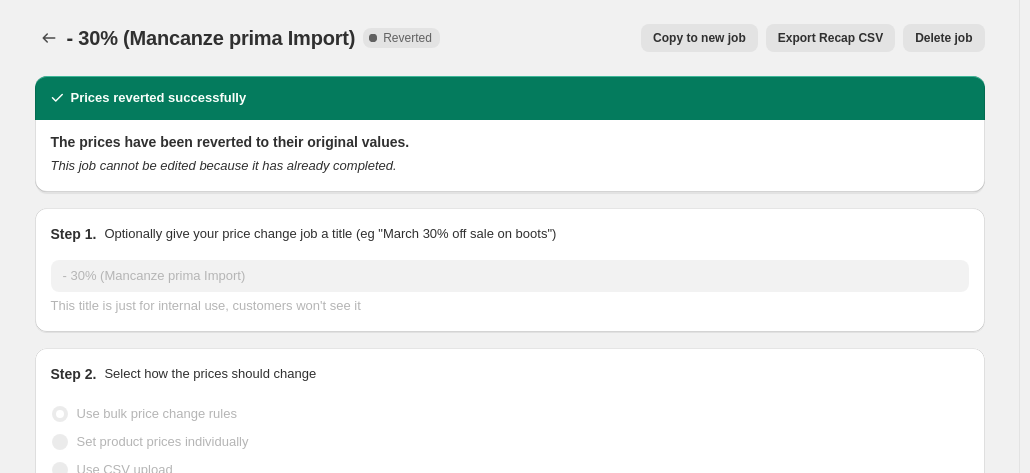 click on "Delete job" at bounding box center (943, 38) 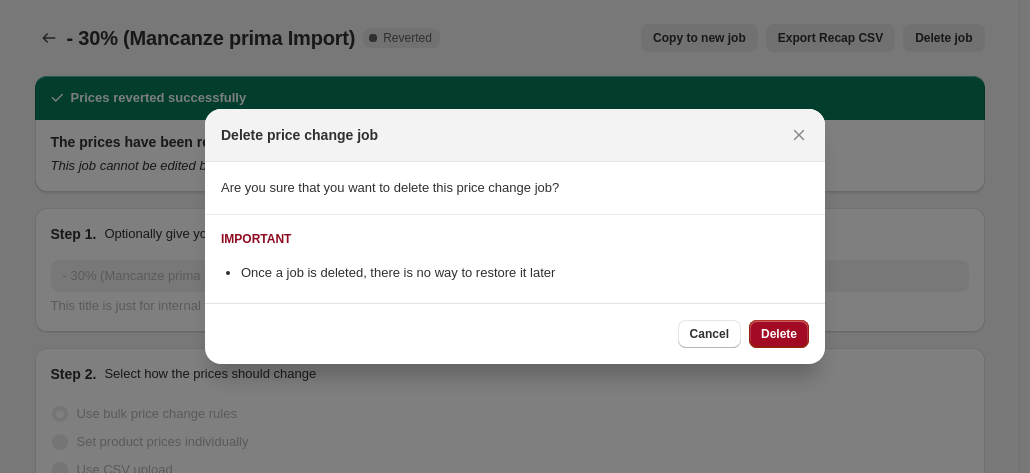 click on "Delete" at bounding box center (779, 334) 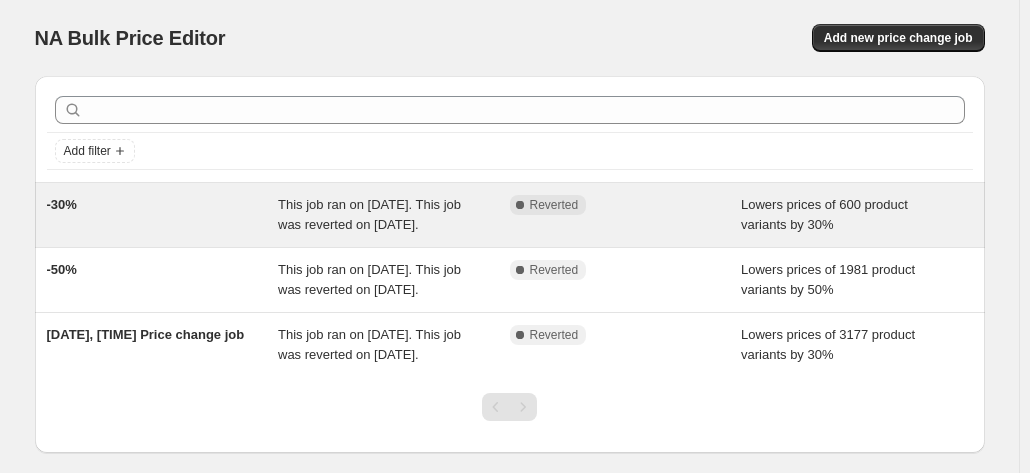 click on "Lowers prices of 600 product variants by 30%" at bounding box center (857, 215) 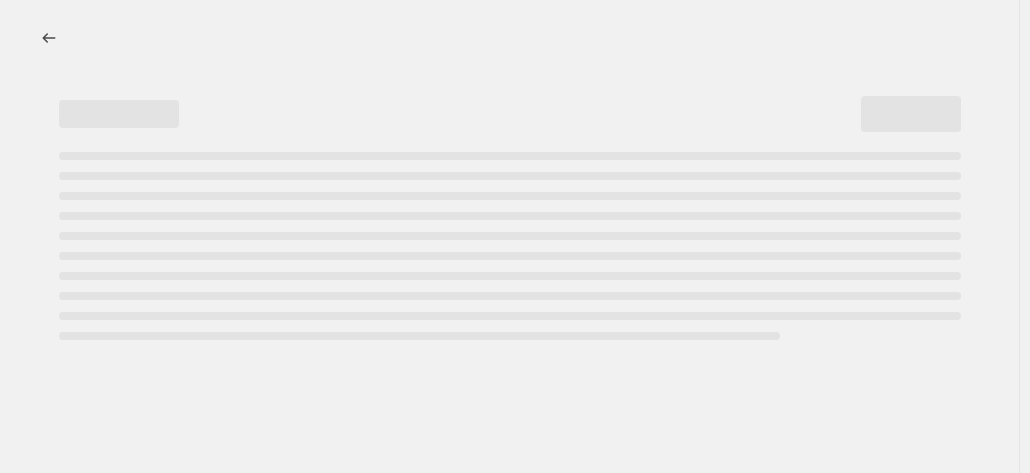 select on "percentage" 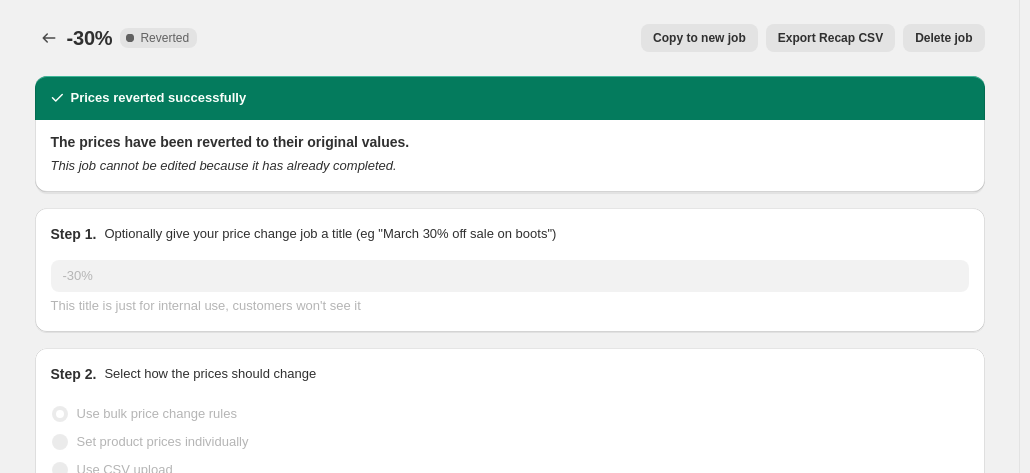 click on "Delete job" at bounding box center (943, 38) 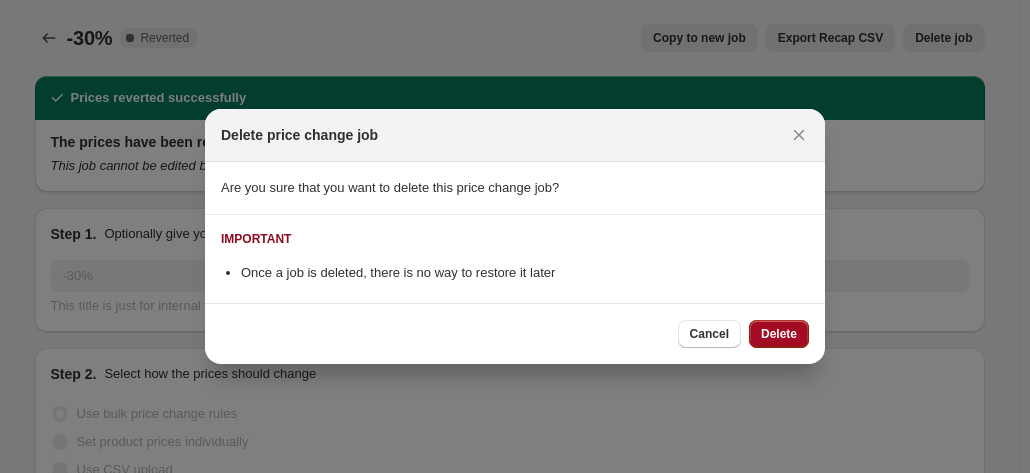 click on "Delete" at bounding box center (779, 334) 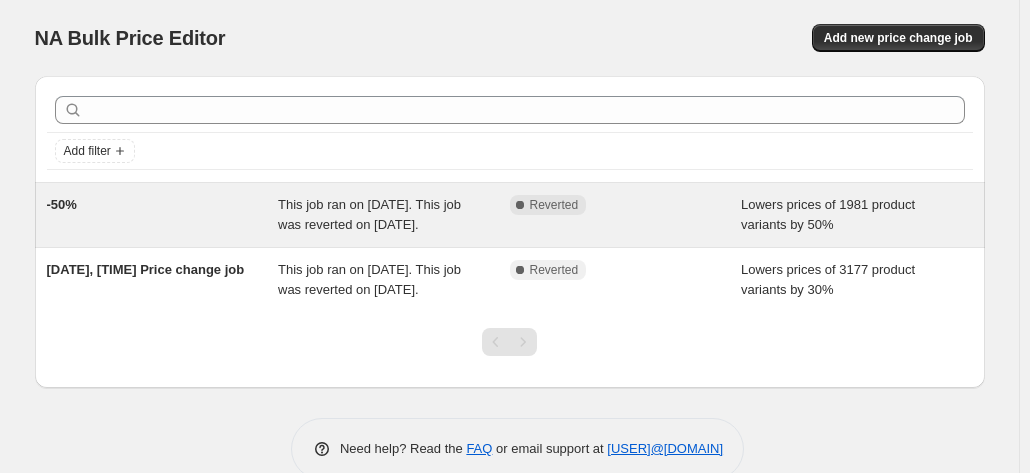 click on "Complete Reverted" at bounding box center [626, 215] 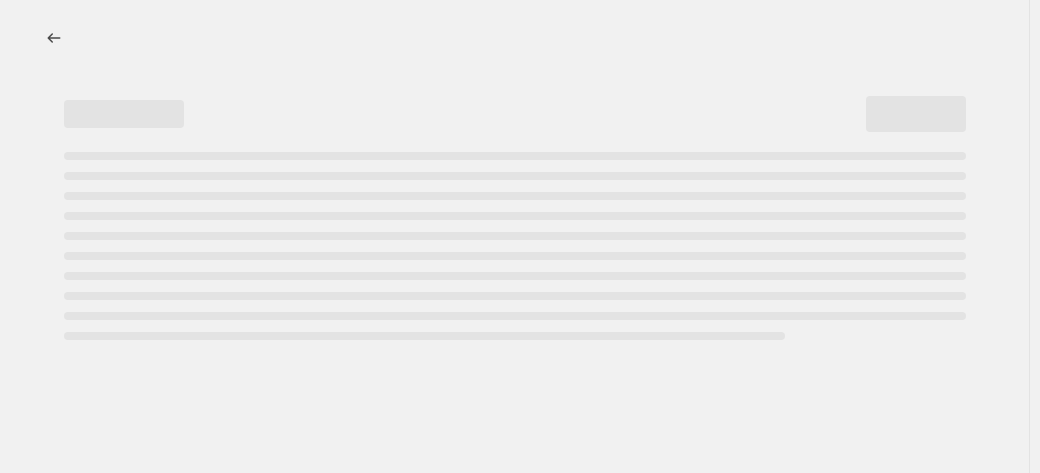 select on "percentage" 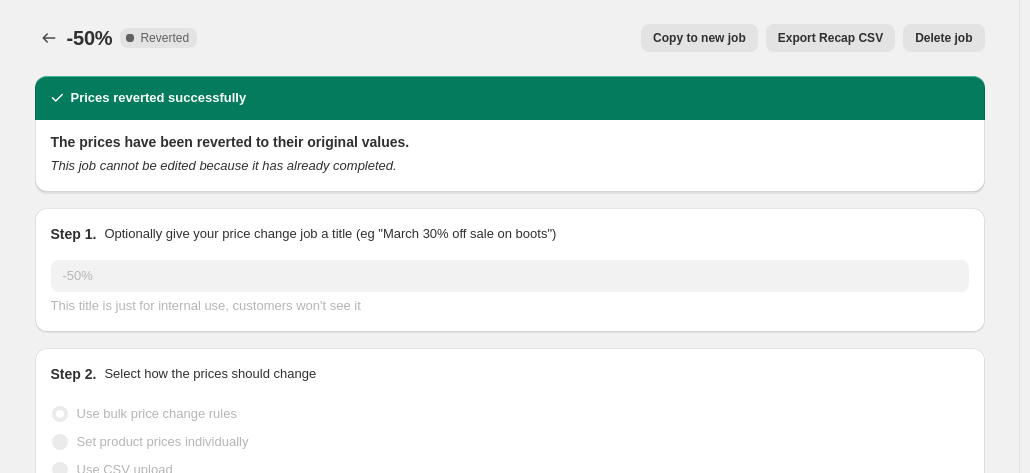 click on "Delete job" at bounding box center (943, 38) 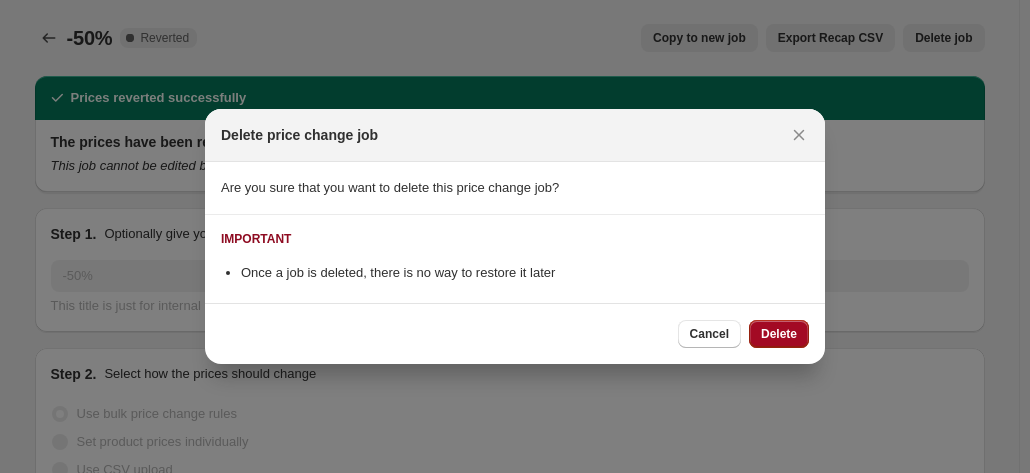 click on "Delete" at bounding box center (779, 334) 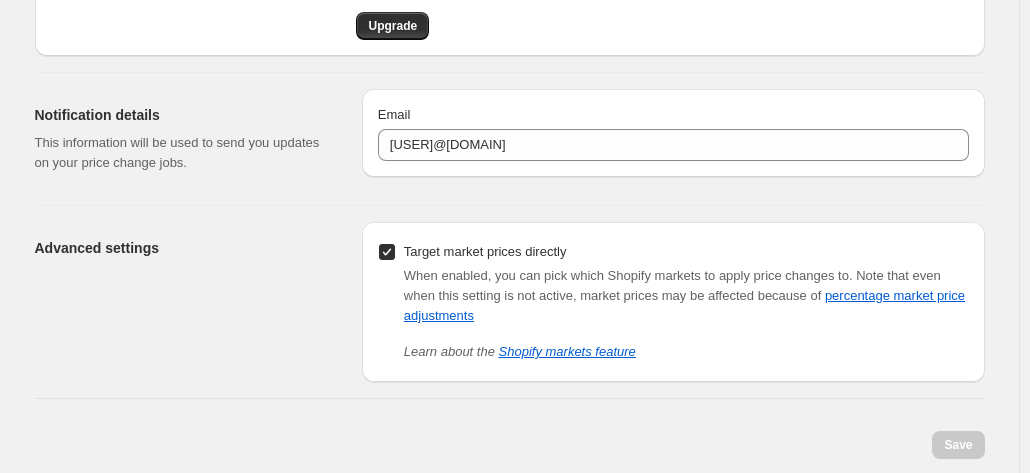 scroll, scrollTop: 228, scrollLeft: 0, axis: vertical 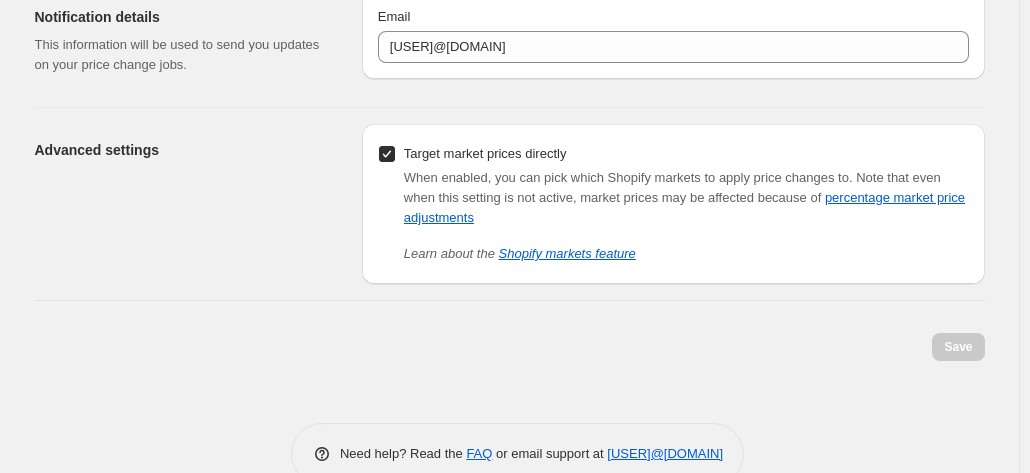 click on "Advanced settings" at bounding box center [190, 204] 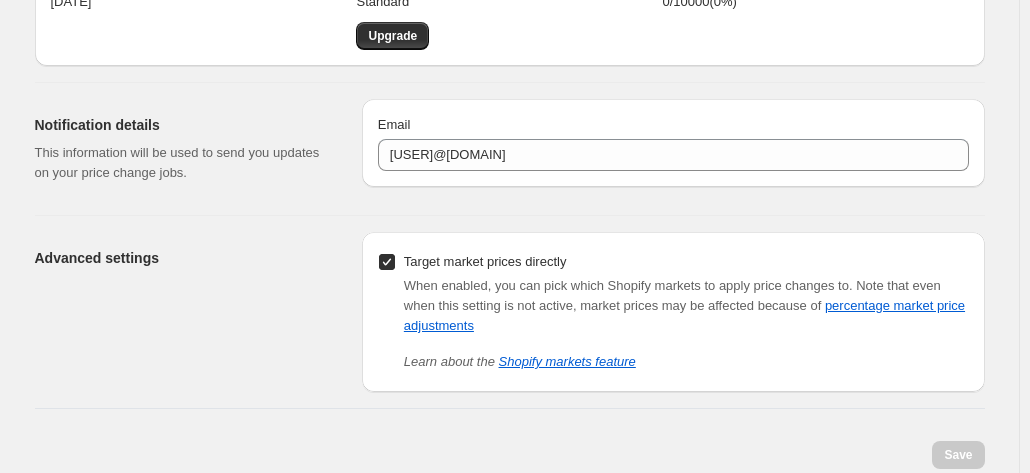 scroll, scrollTop: 0, scrollLeft: 0, axis: both 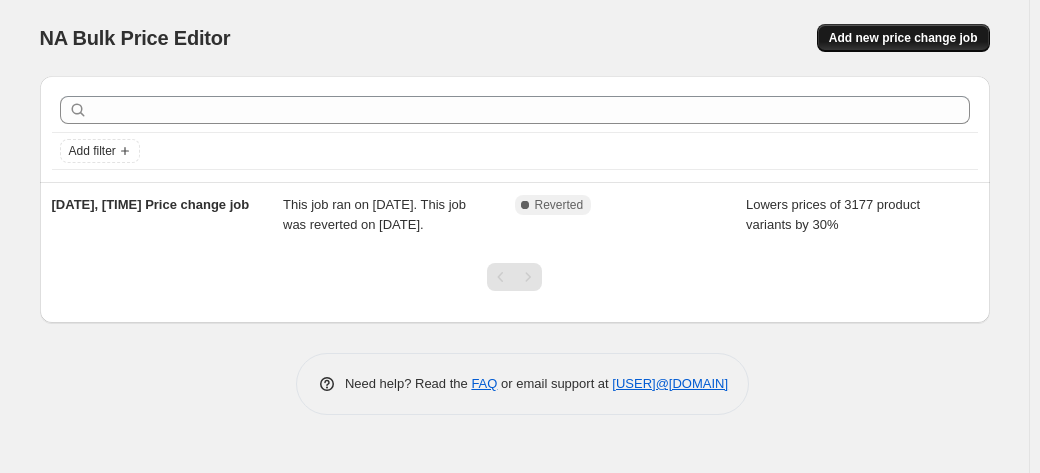 click on "Add new price change job" at bounding box center (903, 38) 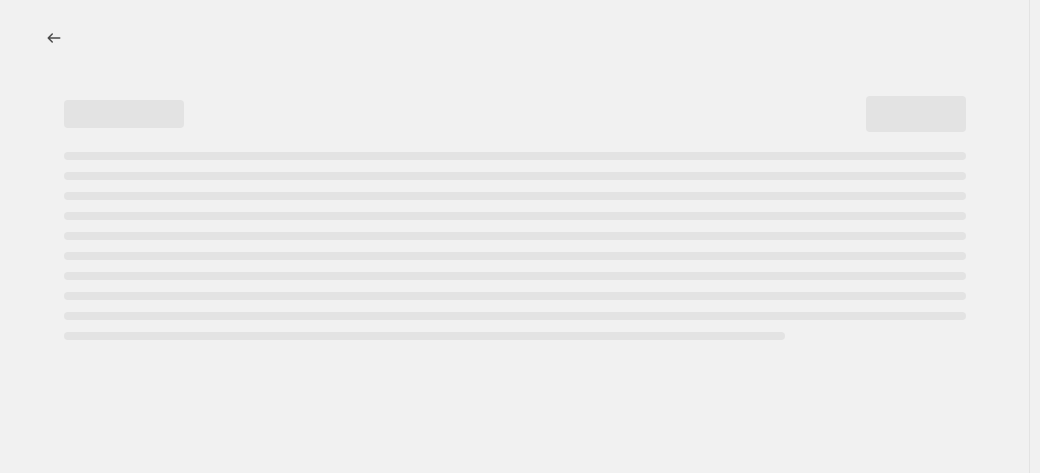 select on "percentage" 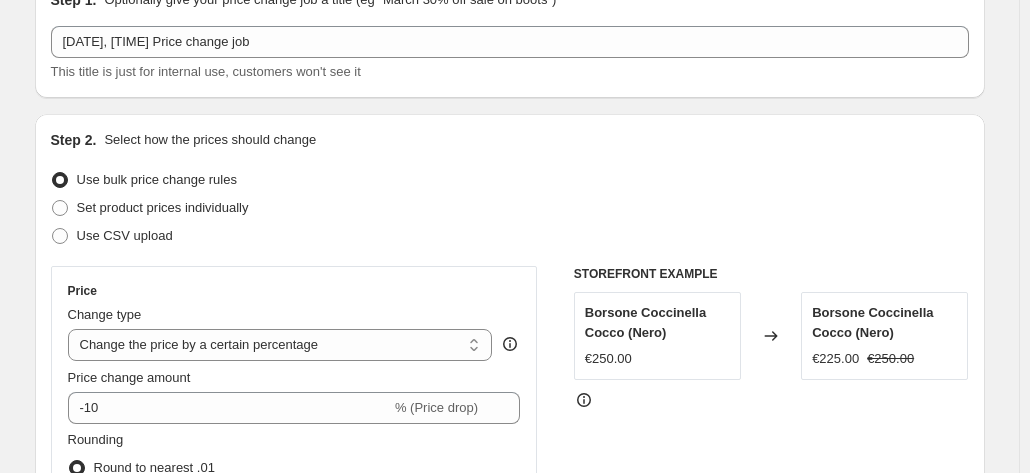 scroll, scrollTop: 98, scrollLeft: 0, axis: vertical 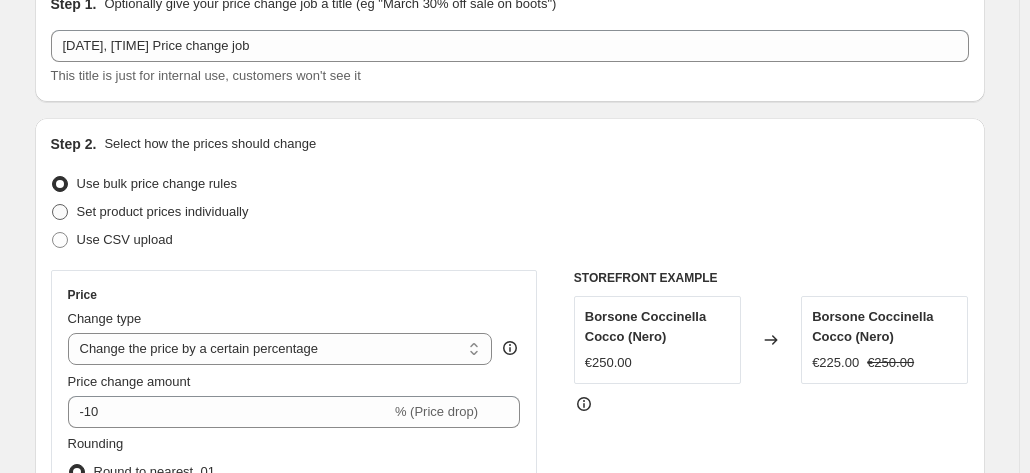 click at bounding box center [60, 212] 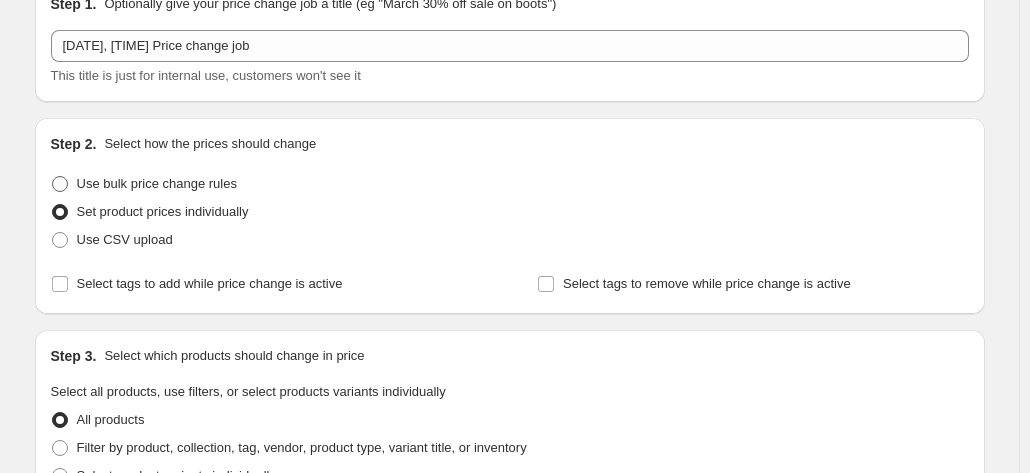 click at bounding box center [60, 184] 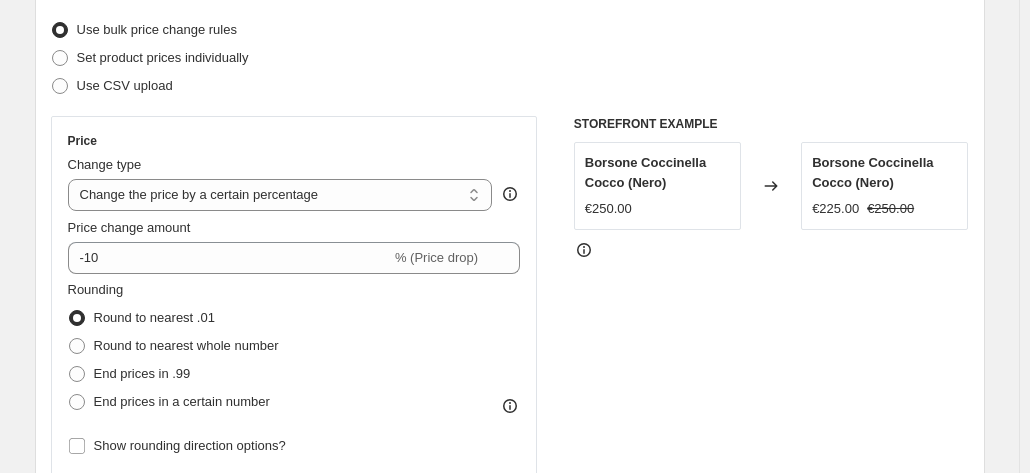 scroll, scrollTop: 253, scrollLeft: 0, axis: vertical 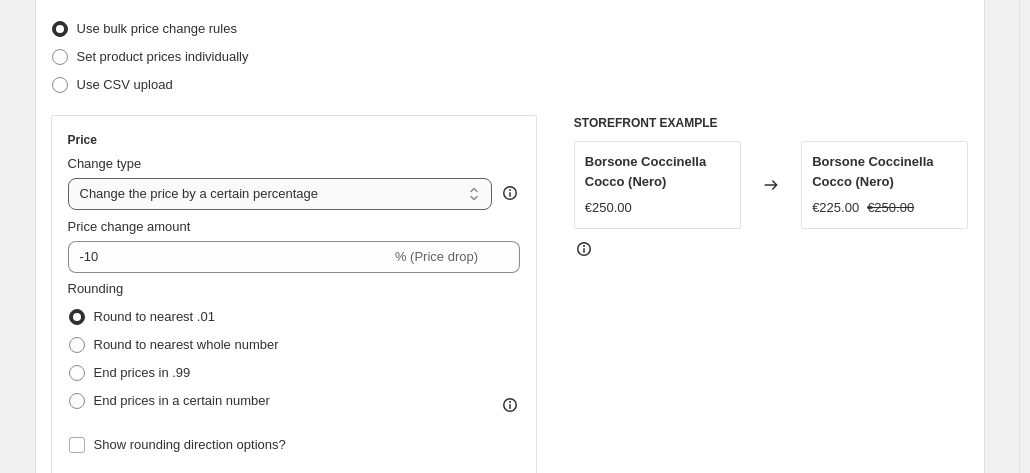 click on "Change the price to a certain amount Change the price by a certain amount Change the price by a certain percentage Change the price to the current compare at price (price before sale) Change the price by a certain amount relative to the compare at price Change the price by a certain percentage relative to the compare at price Don't change the price Change the price by a certain percentage relative to the cost per item Change price to certain cost margin" at bounding box center (280, 194) 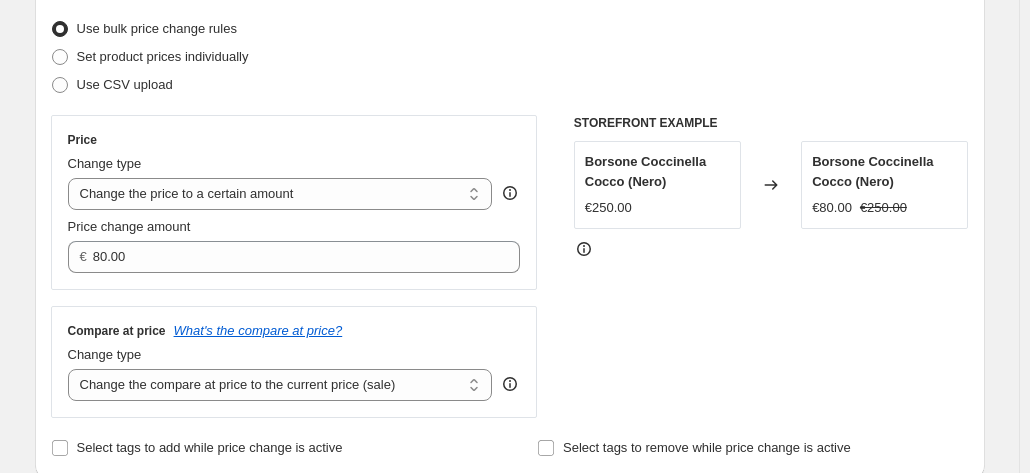click on "Borsone Coccinella Cocco (Nero)" at bounding box center [645, 171] 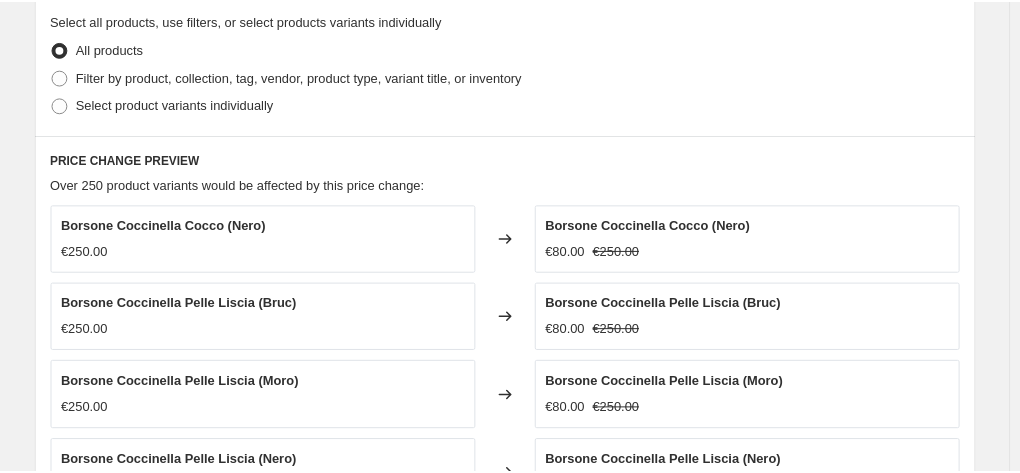 scroll, scrollTop: 789, scrollLeft: 0, axis: vertical 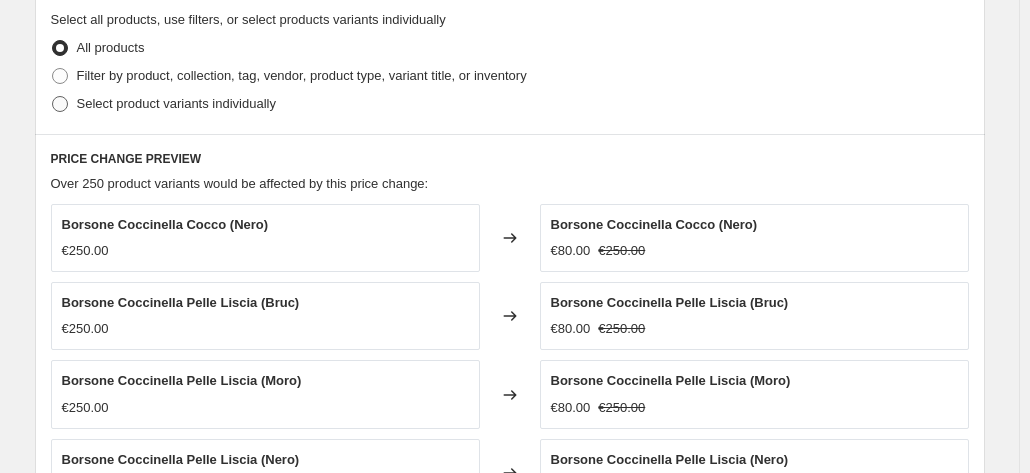 click at bounding box center [60, 104] 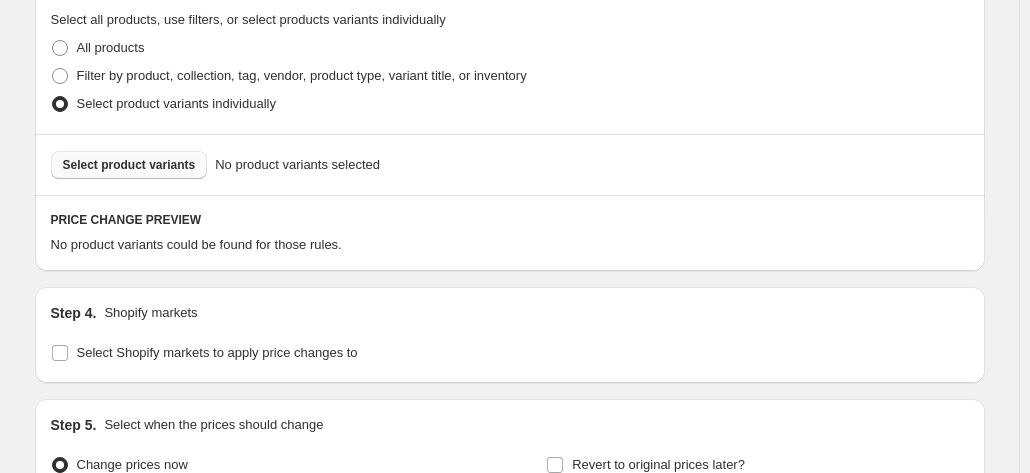 click on "Select product variants" at bounding box center [129, 165] 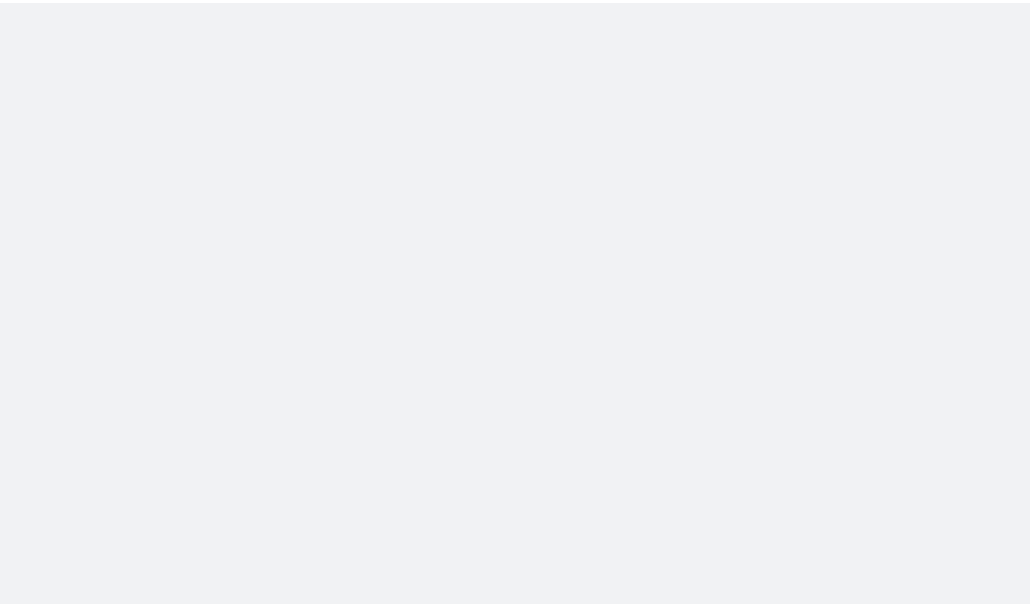 scroll, scrollTop: 0, scrollLeft: 0, axis: both 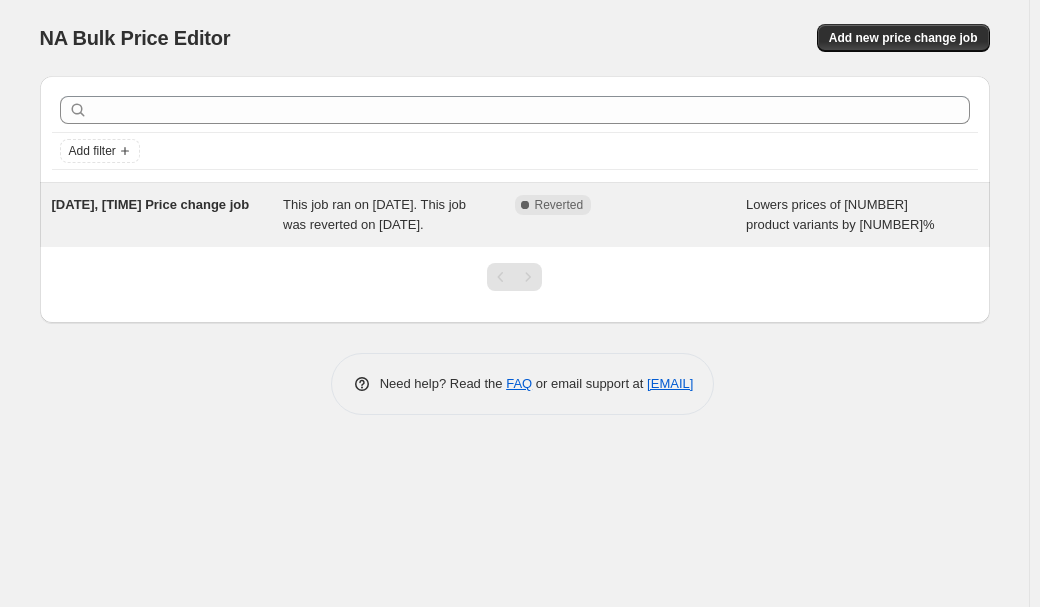 click on "Complete Reverted" at bounding box center [631, 215] 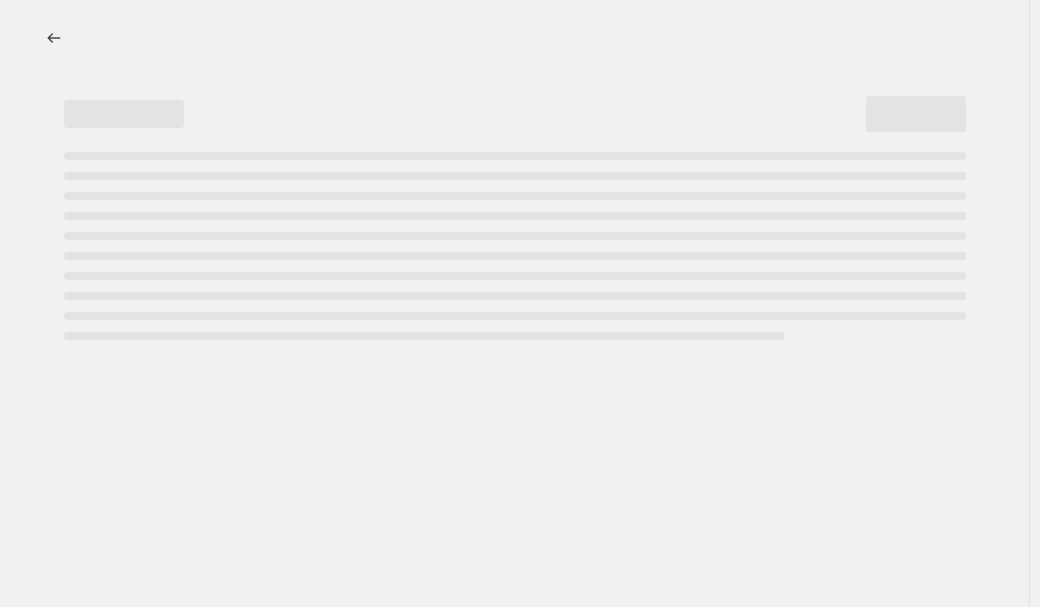 select on "percentage" 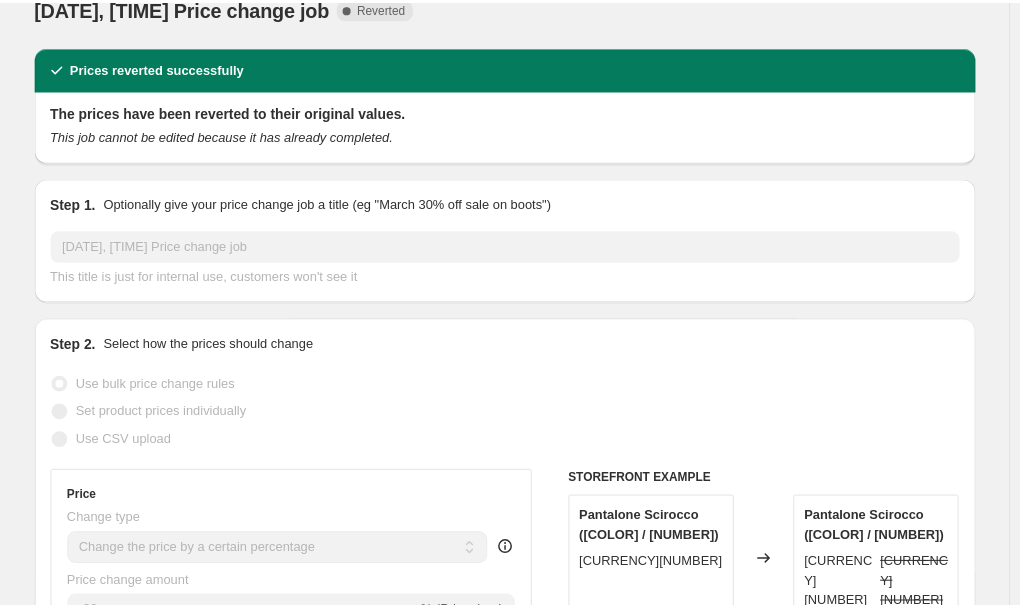 scroll, scrollTop: 0, scrollLeft: 0, axis: both 